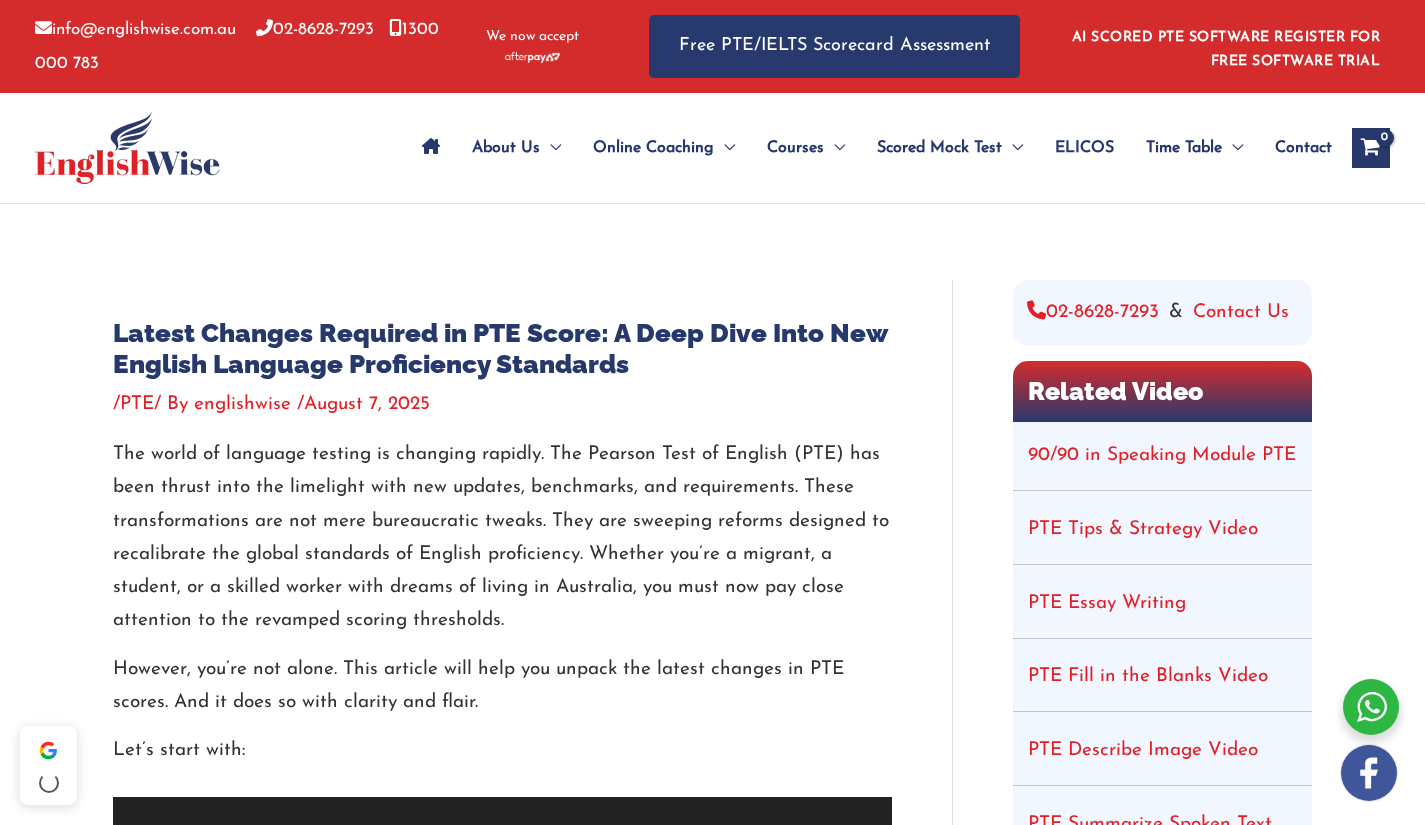 click on "AI SCORED PTE SOFTWARE REGISTER FOR FREE SOFTWARE TRIAL" at bounding box center [1225, 46] 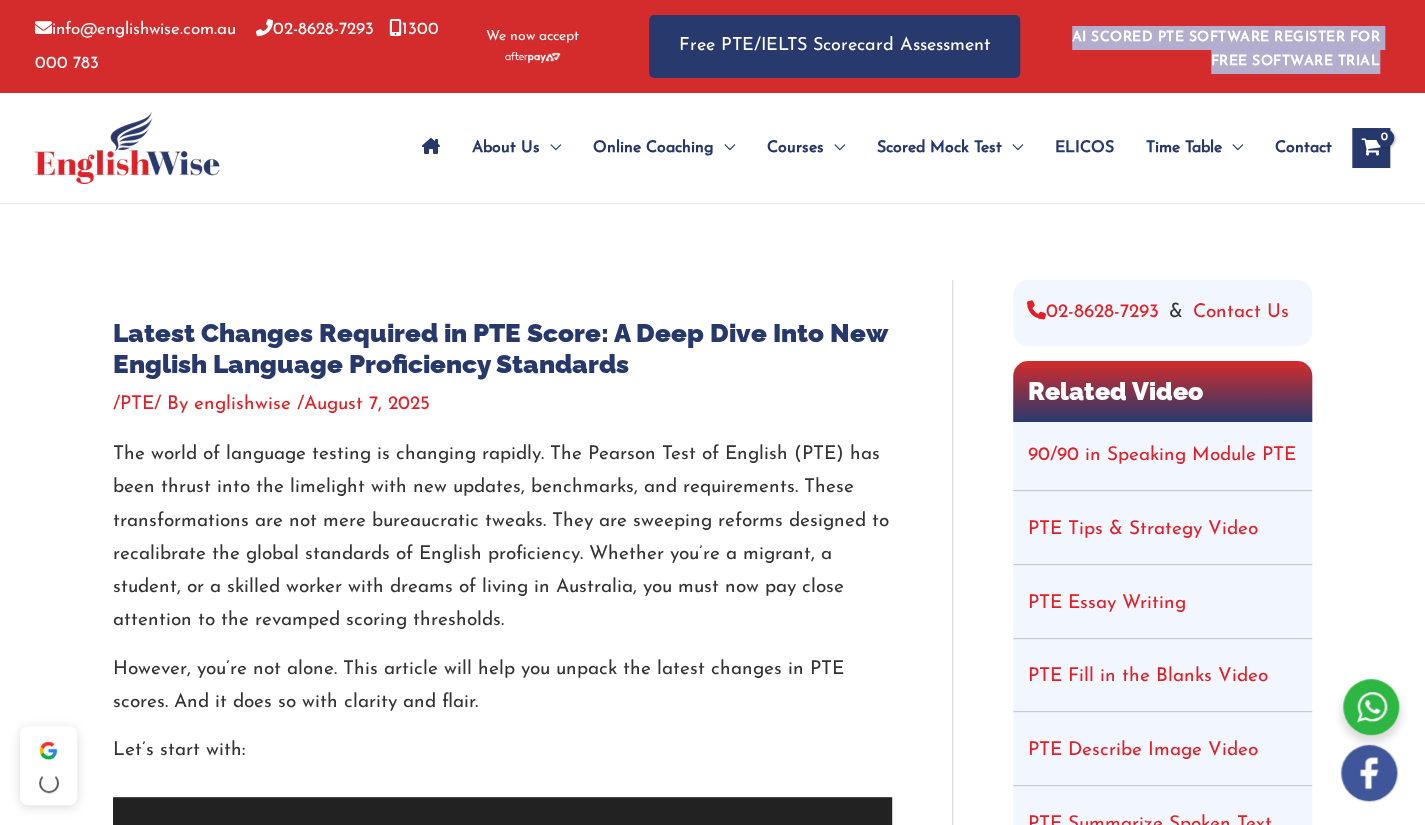 click on "AI SCORED PTE SOFTWARE REGISTER FOR FREE SOFTWARE TRIAL" at bounding box center [1225, 46] 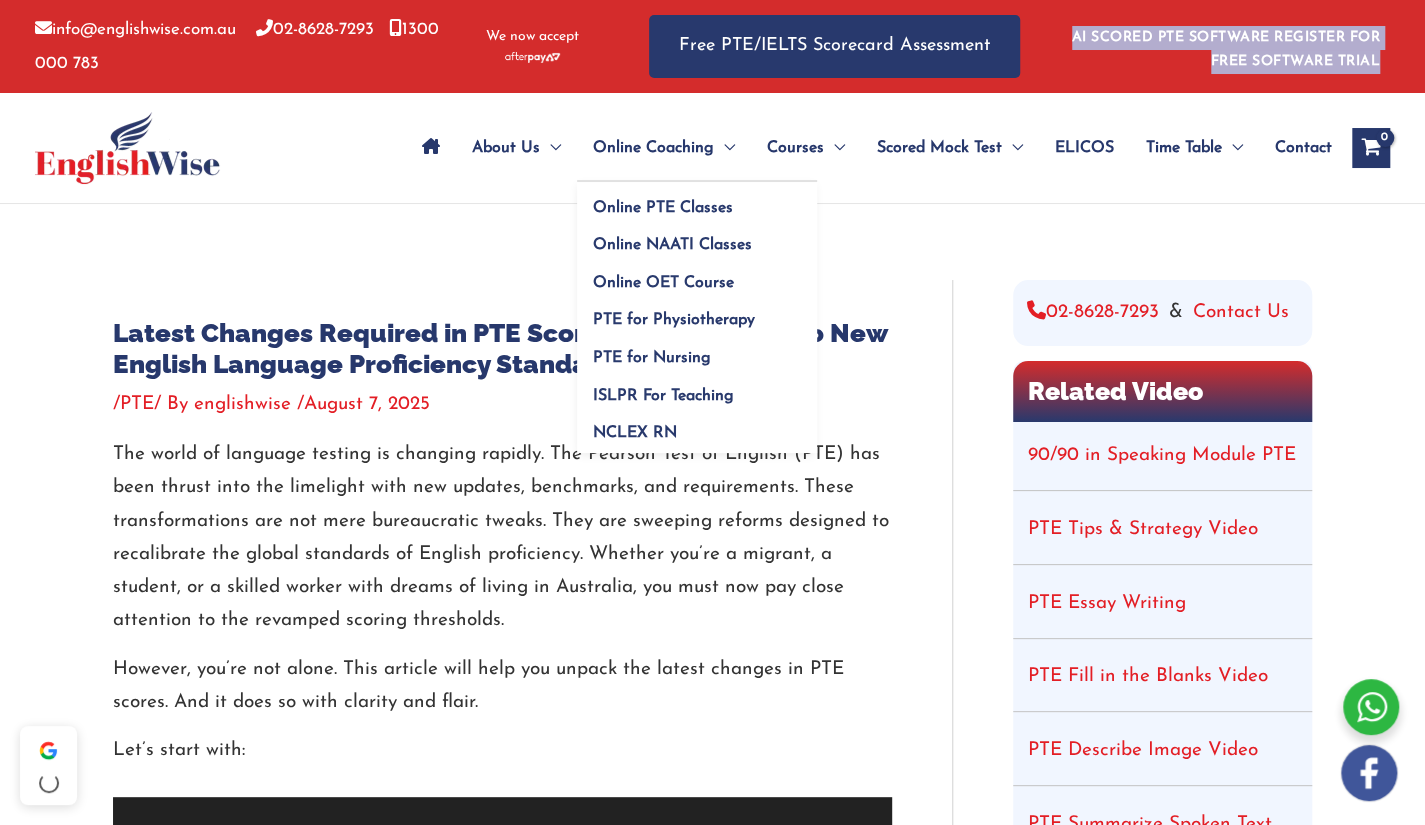 scroll, scrollTop: 0, scrollLeft: 0, axis: both 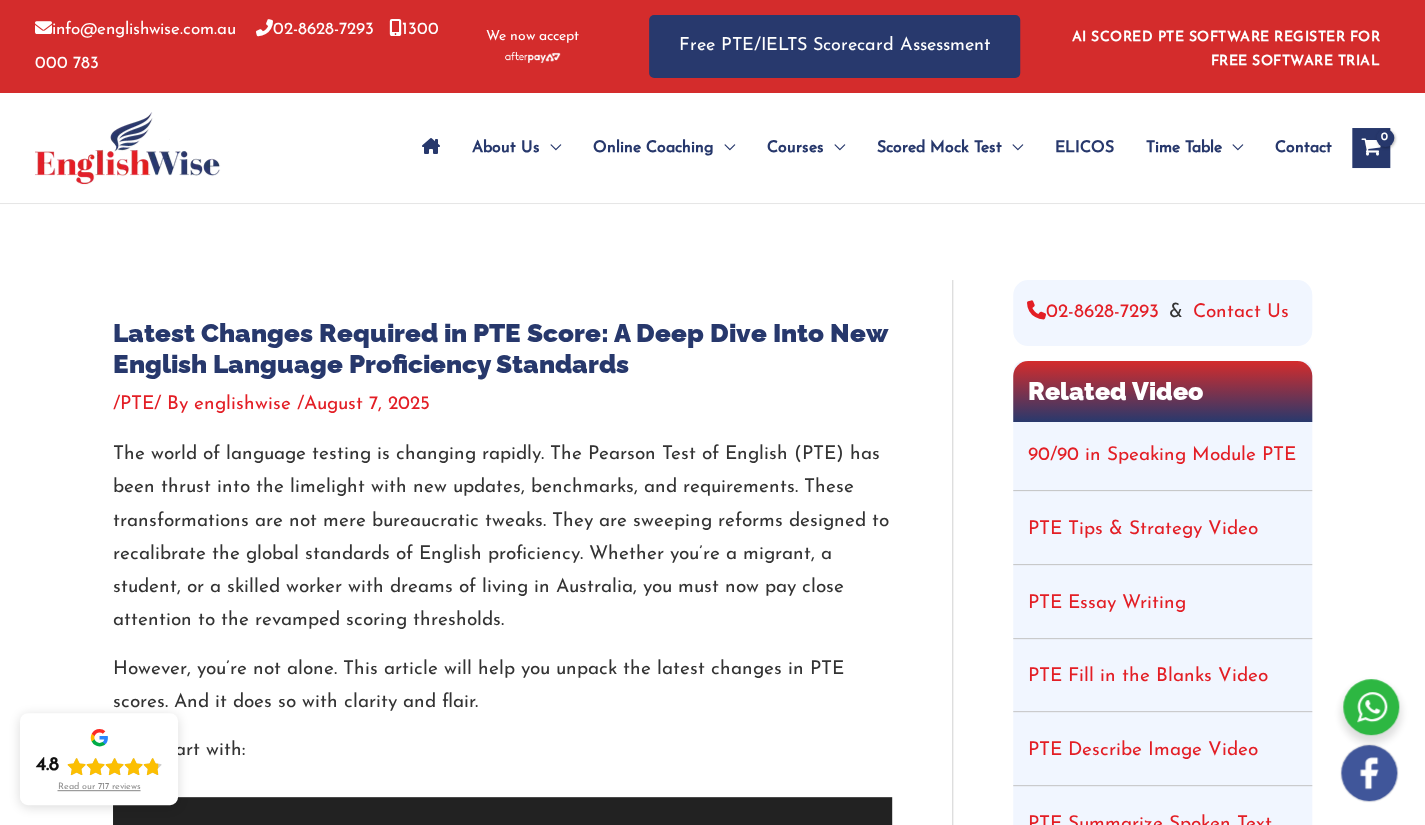 click on "We now accept" at bounding box center [532, 46] 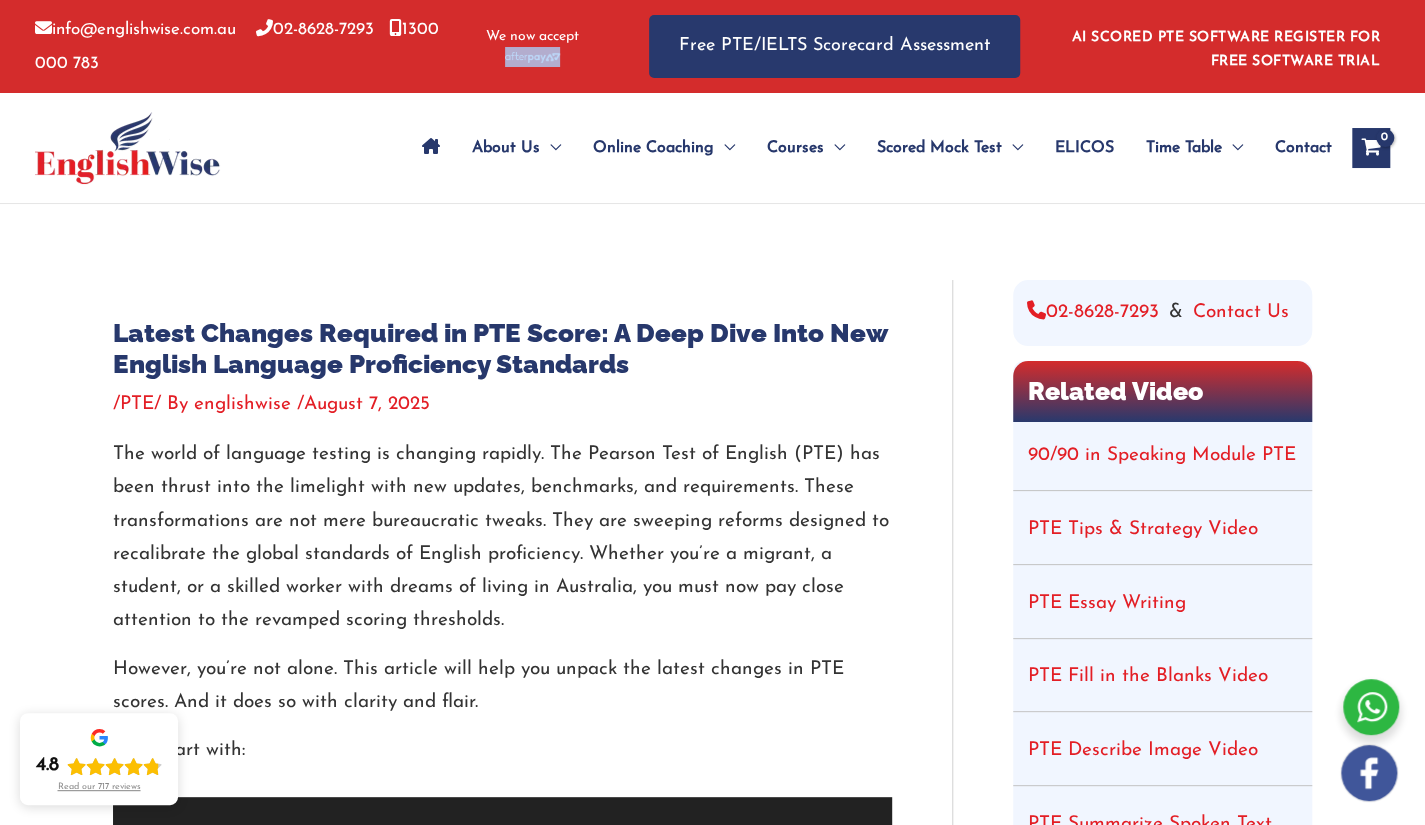 click on "We now accept" at bounding box center (532, 46) 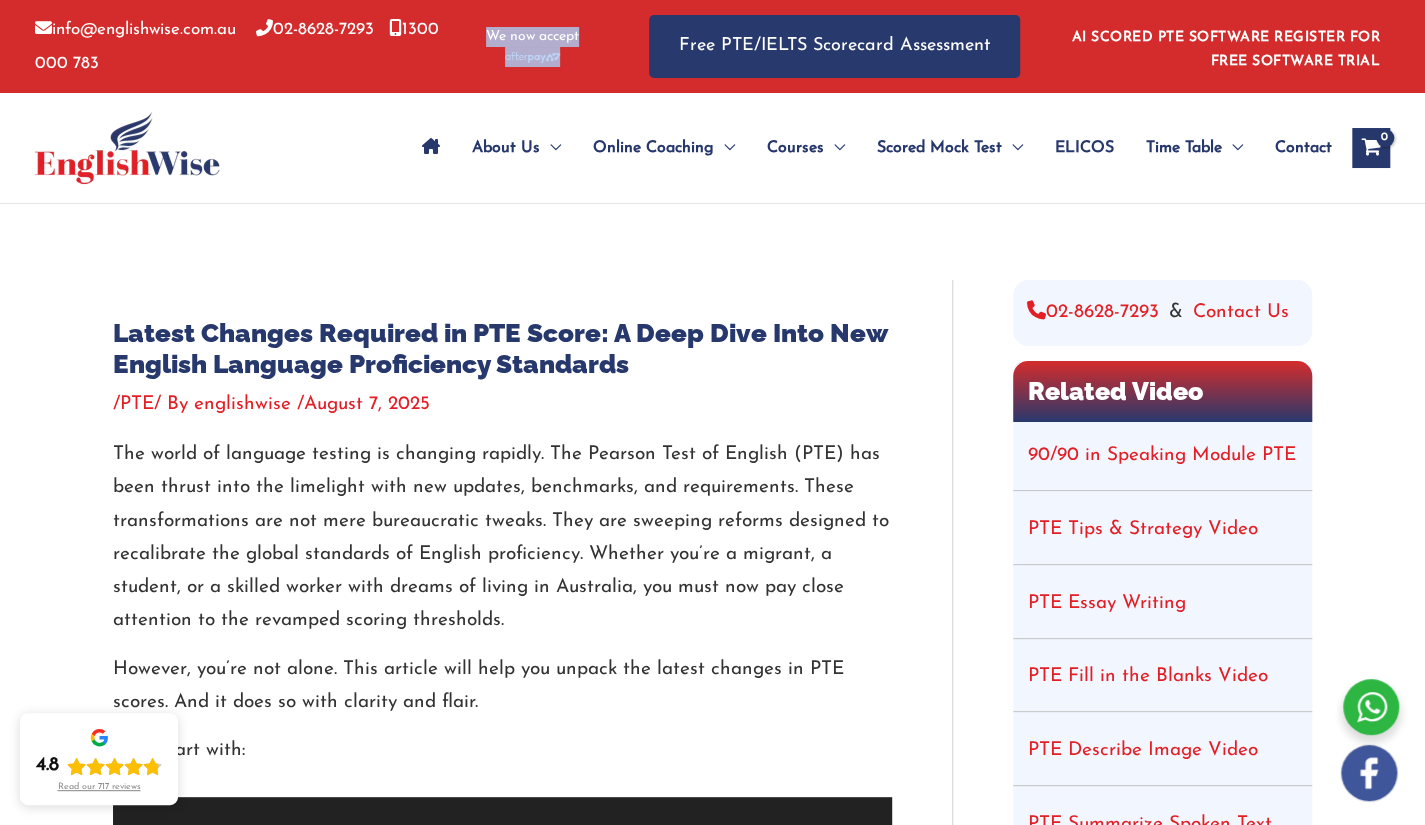 click on "We now accept" at bounding box center (532, 46) 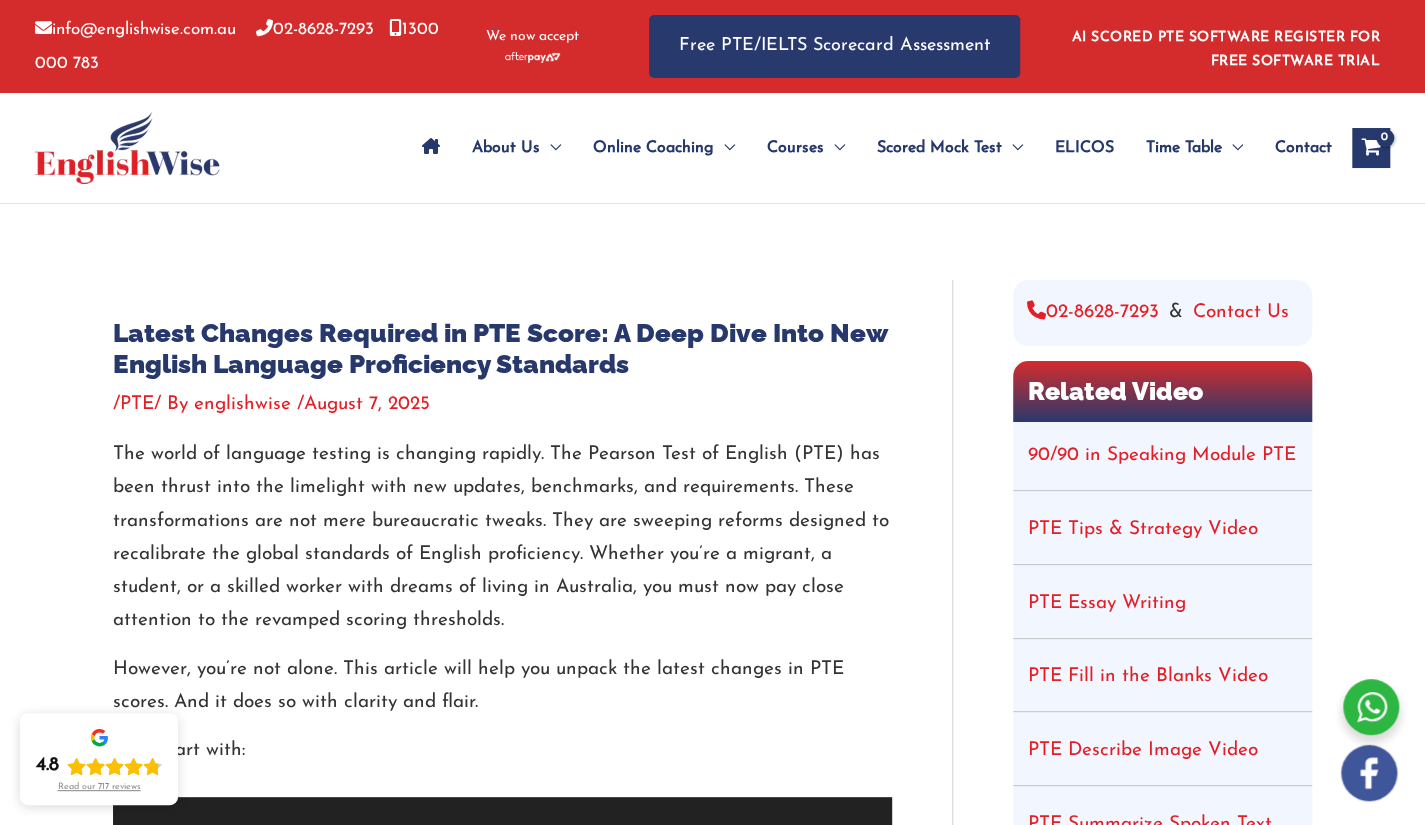 click on "About Us Menu Toggle Our Story Testimonials Online Coaching Menu Toggle Online PTE Classes Online NAATI Classes Online OET Course PTE for Physiotherapy PTE for Nursing ISLPR For Teaching NCLEX RN Courses Menu Toggle PTE Menu Toggle Sydney Parramatta Melbourne Brisbane Gold Coast Perth Darwin Adelaide Canberra Tasmania Toowoomba Auckland NZ Dubai Vietnam Blacktown Rockdale Hurstville Liverpool Auburn Strathfield NAATI Menu Toggle Sydney Parramatta Melbourne Brisbane Gold Coast Perth Darwin Adelaide Canberra Tasmania Toowoomba ISLPR IELTS Menu Toggle One Skill Retake OET PTE Core General English NCLEX RN Scored Mock Test Menu Toggle PTE Mock Tests IELTS Practice Tests AI PTE Software ELICOS Time Table Menu Toggle PTE NAATI IELTS Contact" at bounding box center [861, 148] 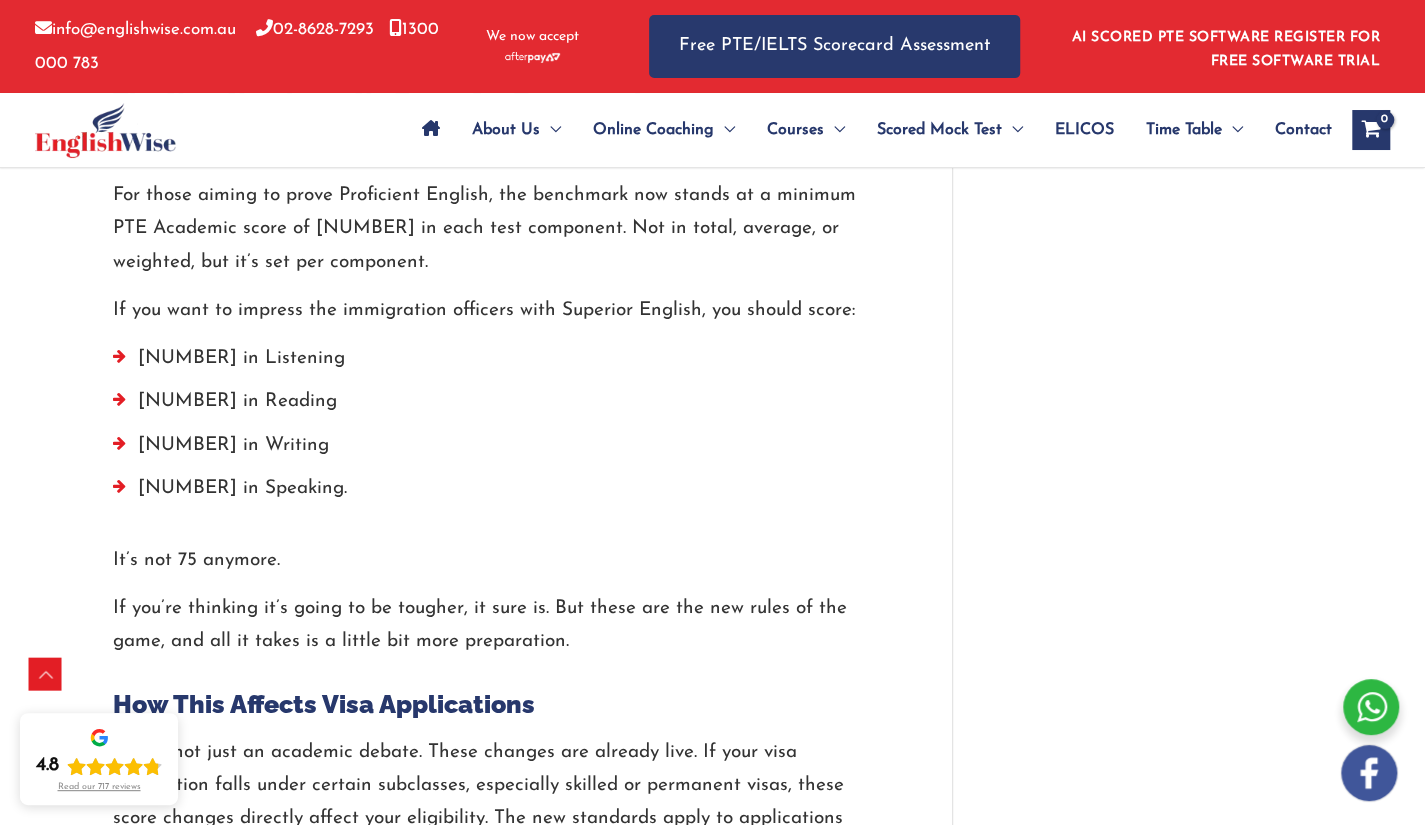 scroll, scrollTop: 2888, scrollLeft: 0, axis: vertical 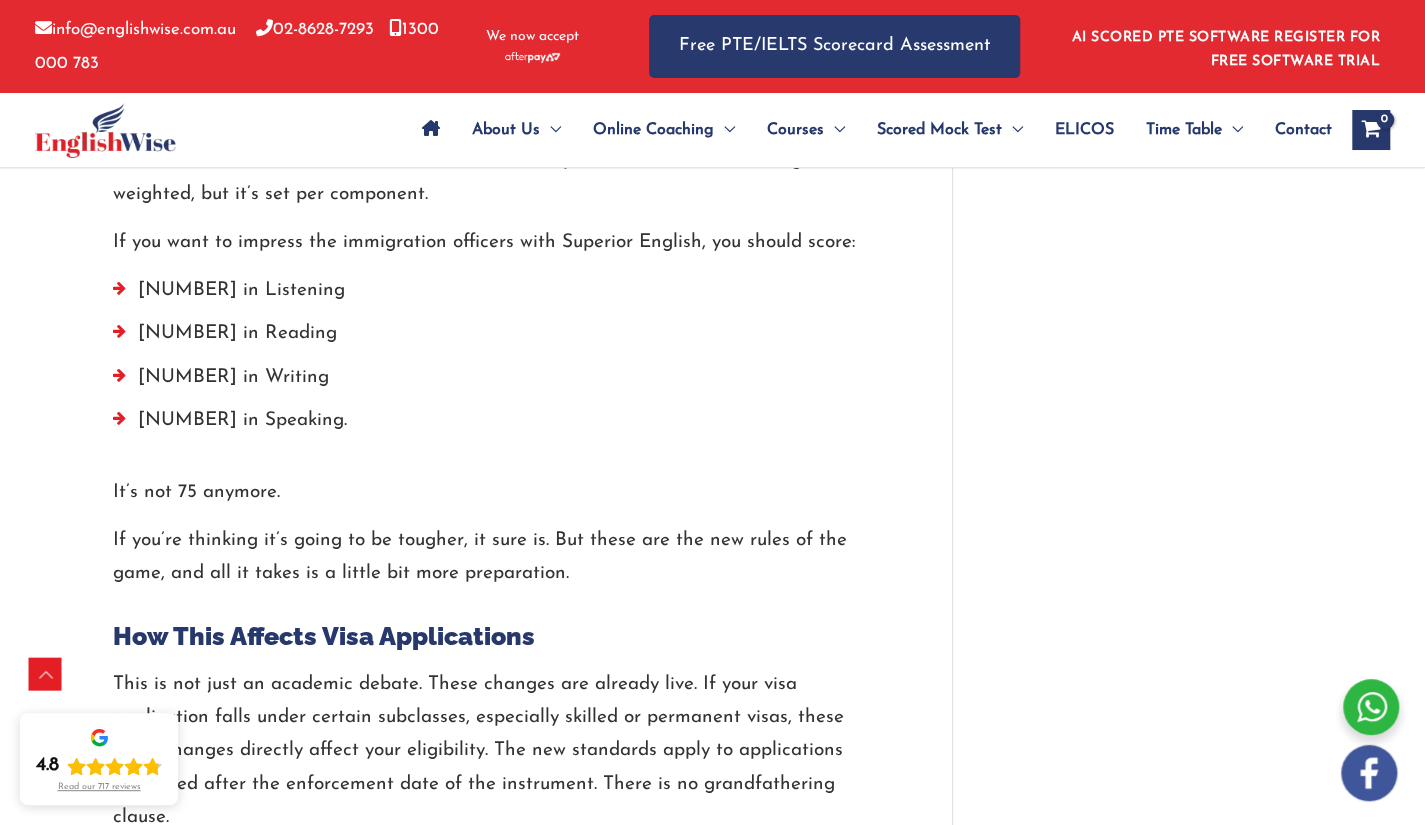 click at bounding box center [163, 130] 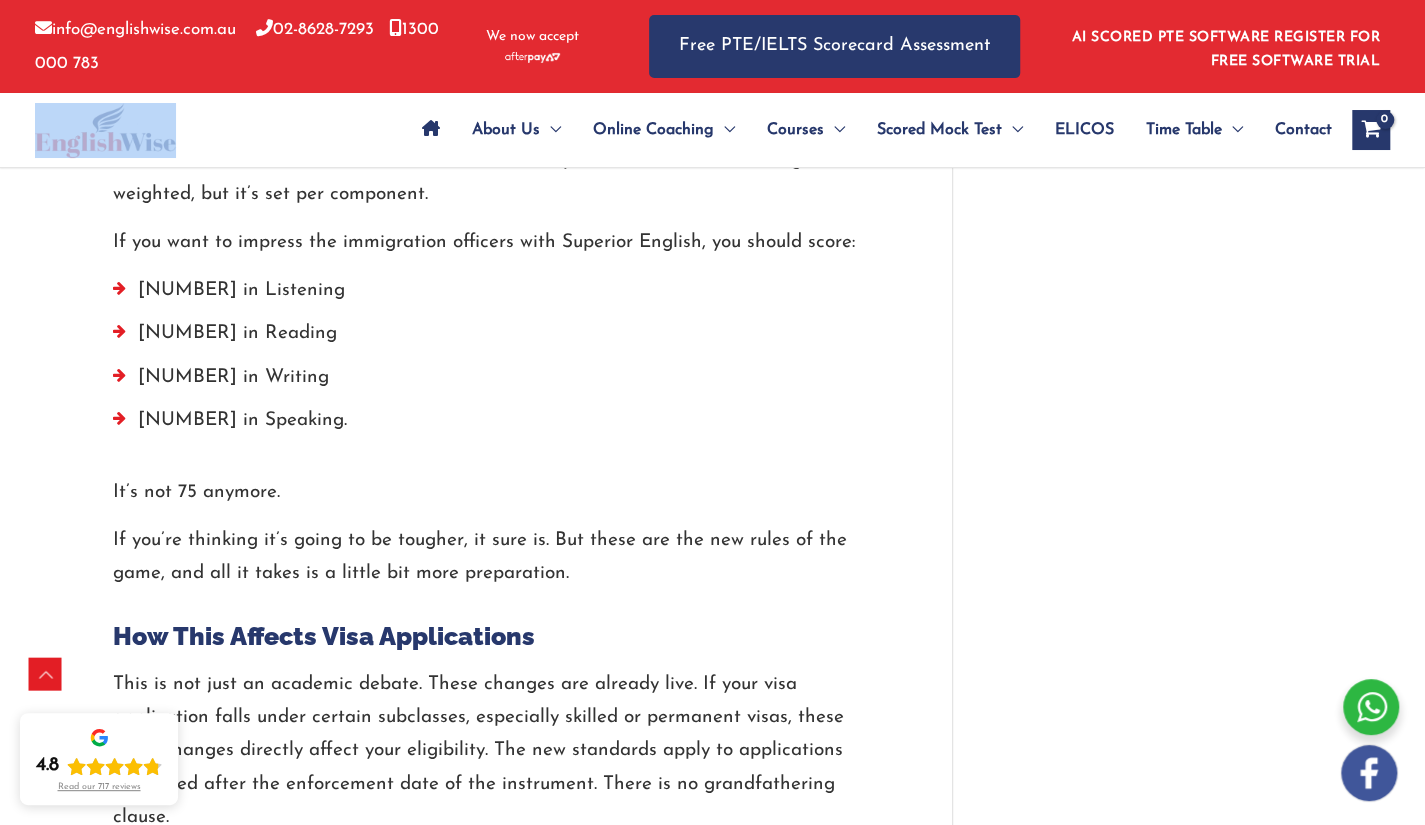 click at bounding box center [163, 130] 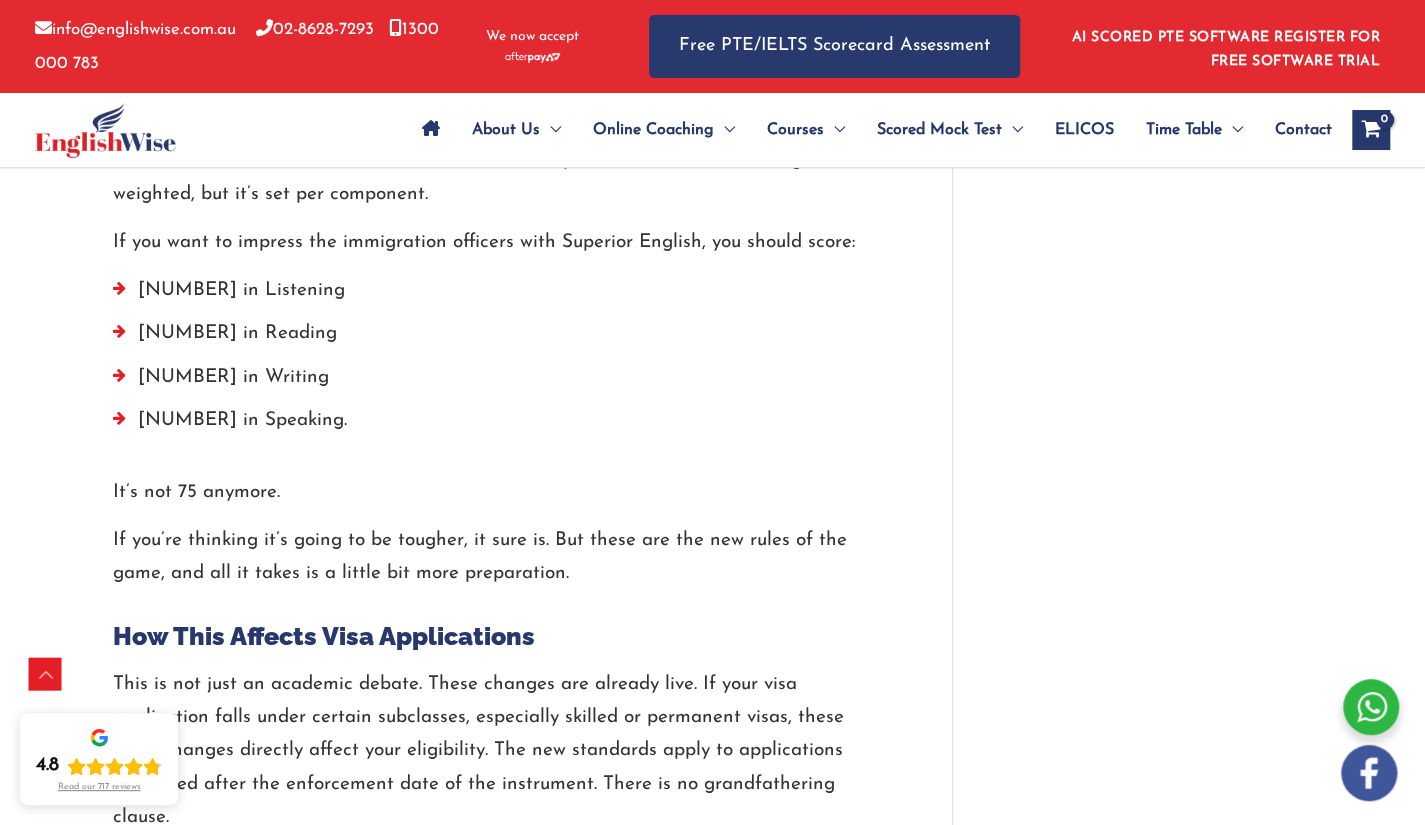 click on "This is not just an academic debate. These changes are already live. If your visa application falls under certain subclasses, especially skilled or permanent visas, these score changes directly affect your eligibility. The new standards apply to applications submitted after the enforcement date of the instrument. There is no grandfathering clause." at bounding box center (502, 751) 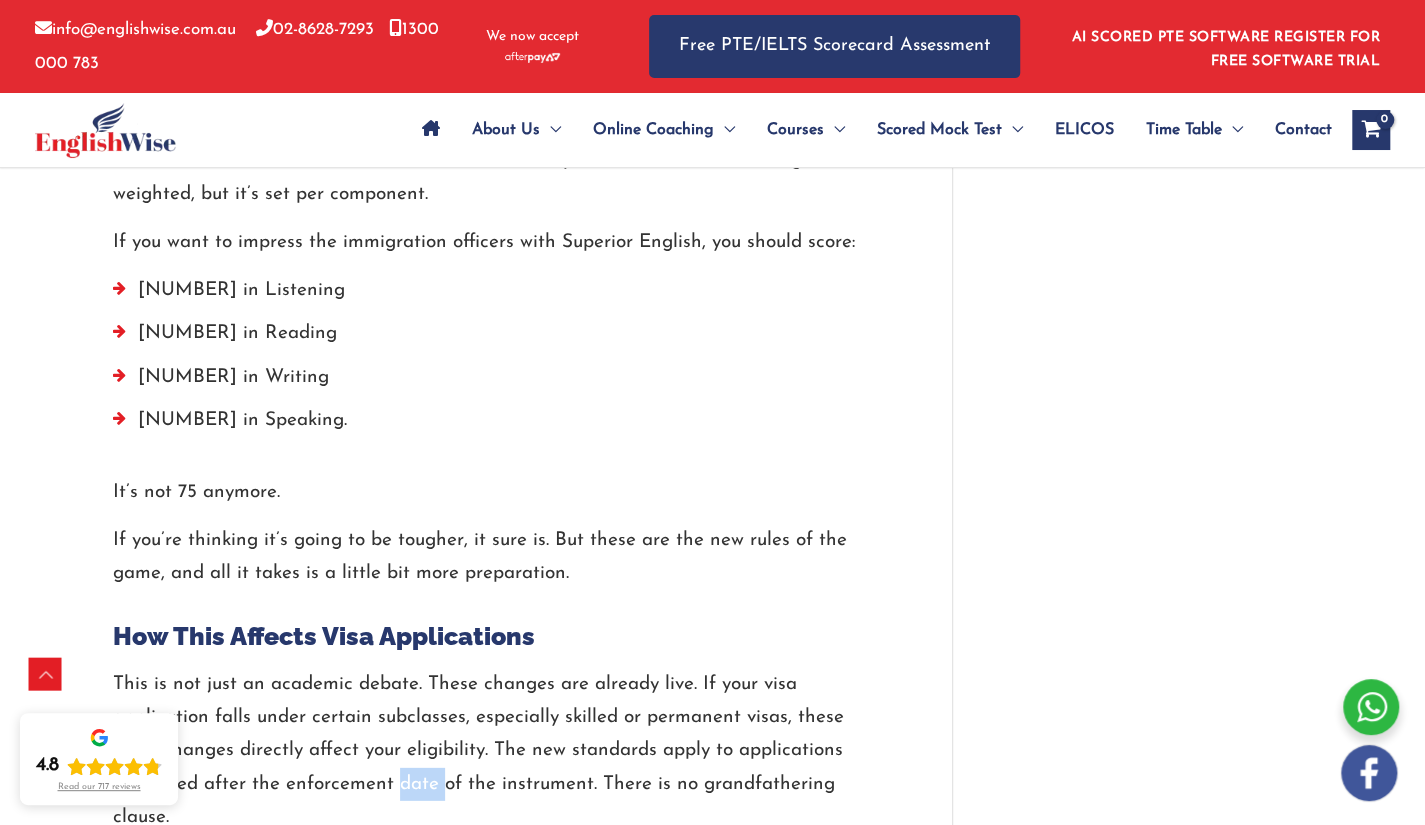 click on "This is not just an academic debate. These changes are already live. If your visa application falls under certain subclasses, especially skilled or permanent visas, these score changes directly affect your eligibility. The new standards apply to applications submitted after the enforcement date of the instrument. There is no grandfathering clause." at bounding box center [502, 751] 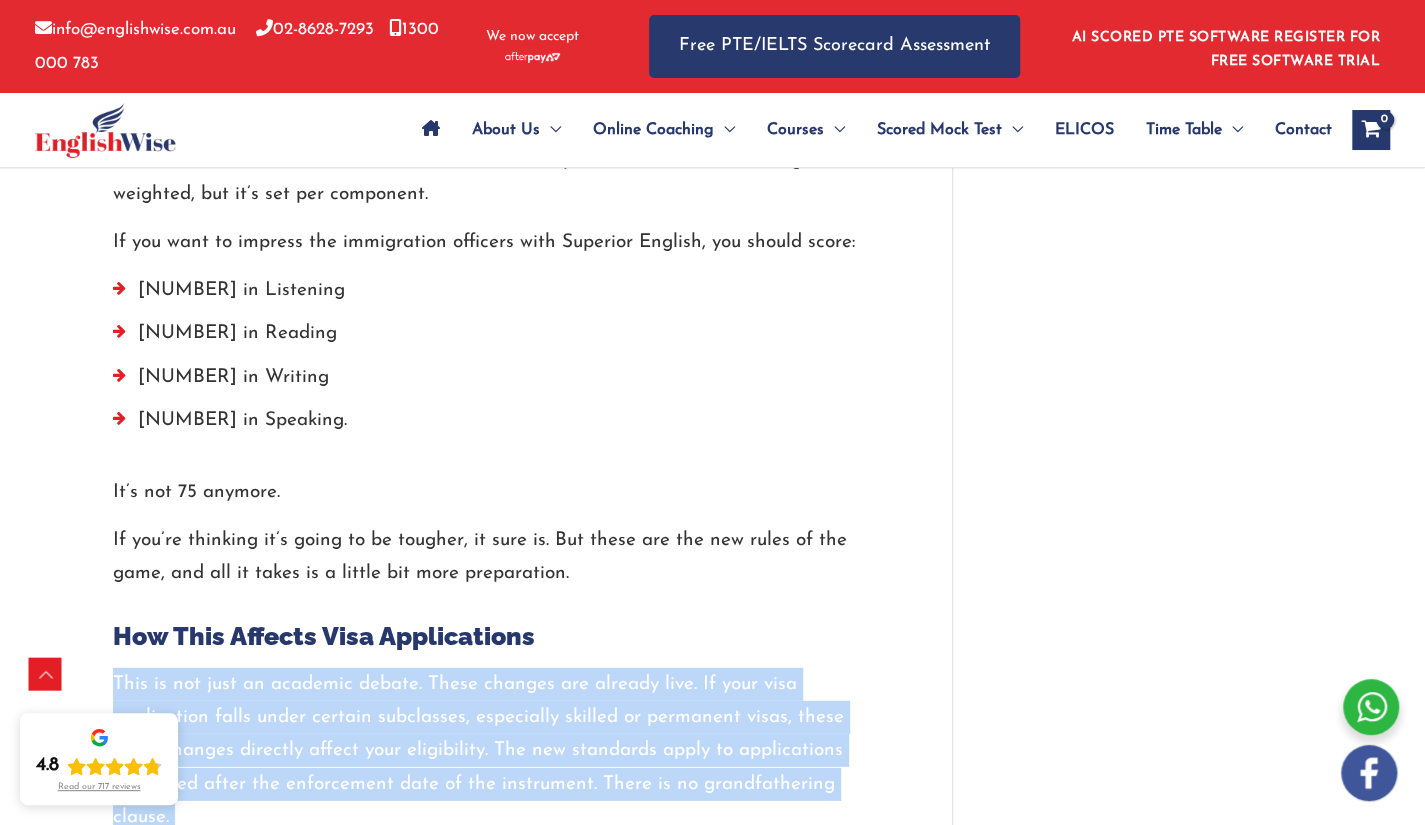 click on "This is not just an academic debate. These changes are already live. If your visa application falls under certain subclasses, especially skilled or permanent visas, these score changes directly affect your eligibility. The new standards apply to applications submitted after the enforcement date of the instrument. There is no grandfathering clause." at bounding box center (502, 751) 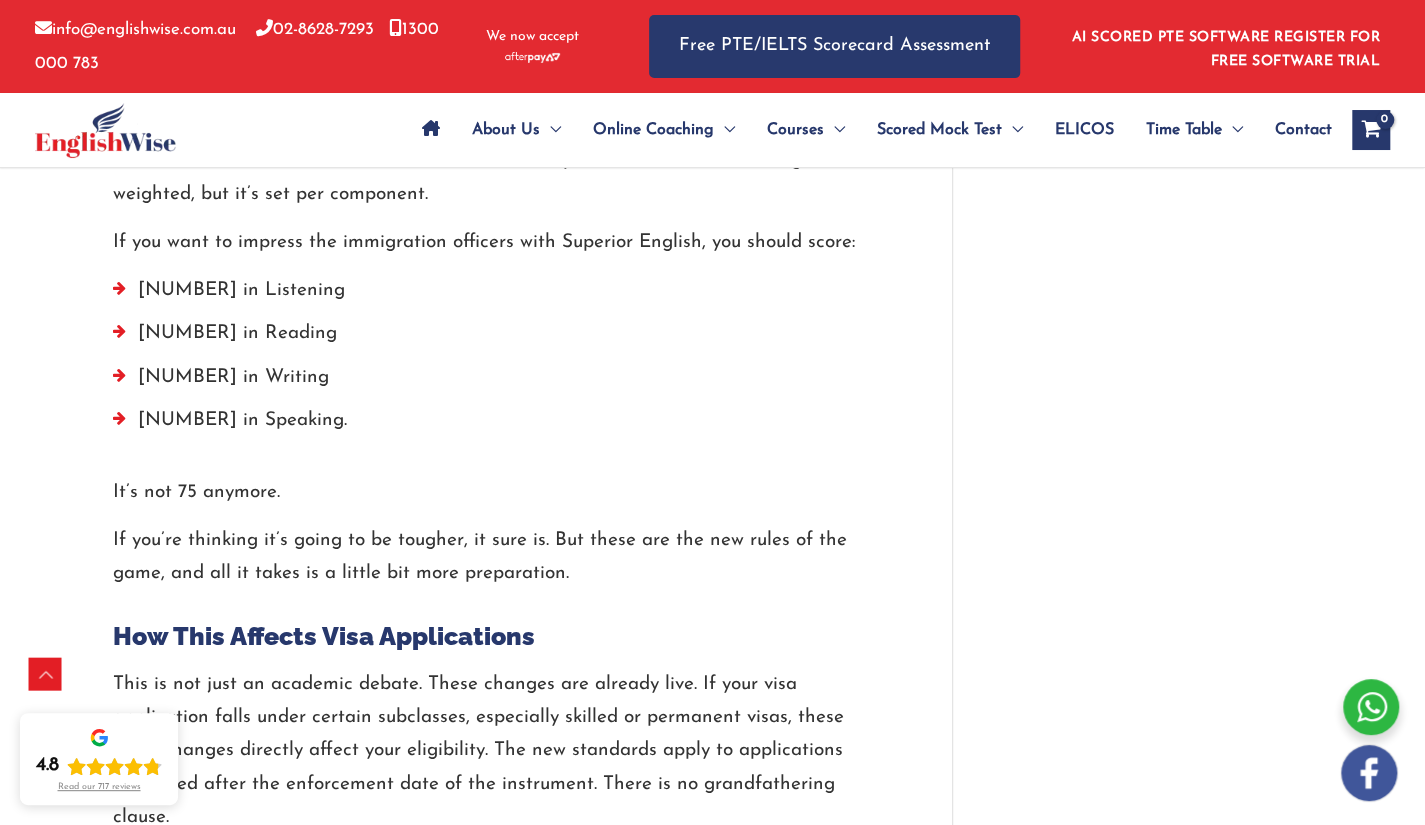 click on "About Us Menu Toggle Our Story Testimonials Online Coaching Menu Toggle Online PTE Classes Online NAATI Classes Online OET Course PTE for Physiotherapy PTE for Nursing ISLPR For Teaching NCLEX RN Courses Menu Toggle PTE Menu Toggle Sydney Parramatta Melbourne Brisbane Gold Coast Perth Darwin Adelaide Canberra Tasmania Toowoomba Auckland NZ Dubai Vietnam Blacktown Rockdale Hurstville Liverpool Auburn Strathfield NAATI Menu Toggle Sydney Parramatta Melbourne Brisbane Gold Coast Perth Darwin Adelaide Canberra Tasmania Toowoomba ISLPR IELTS Menu Toggle One Skill Retake OET PTE Core General English NCLEX RN Scored Mock Test Menu Toggle PTE Mock Tests IELTS Practice Tests AI PTE Software ELICOS Time Table Menu Toggle PTE NAATI IELTS Contact" at bounding box center [850, 130] 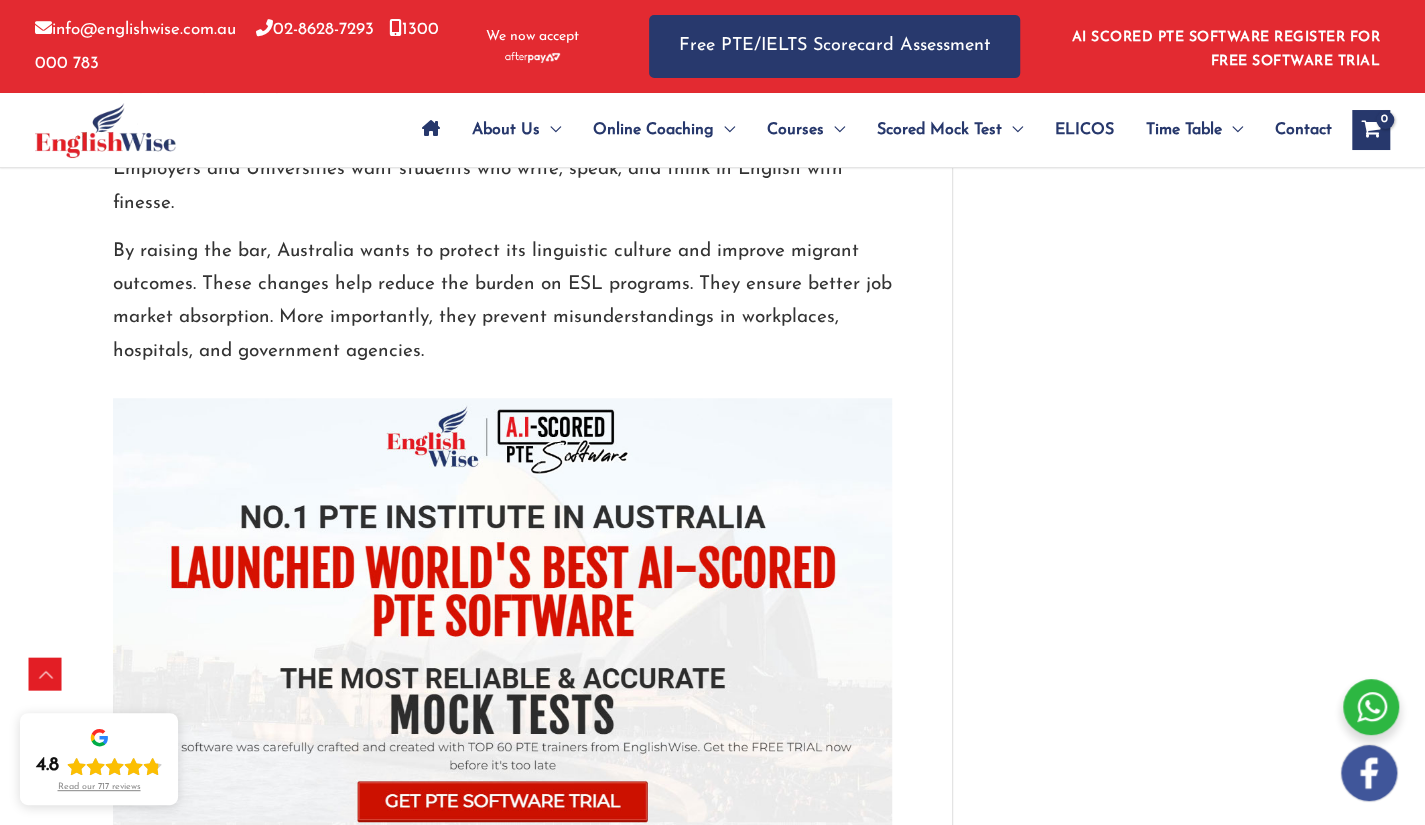 scroll, scrollTop: 5054, scrollLeft: 0, axis: vertical 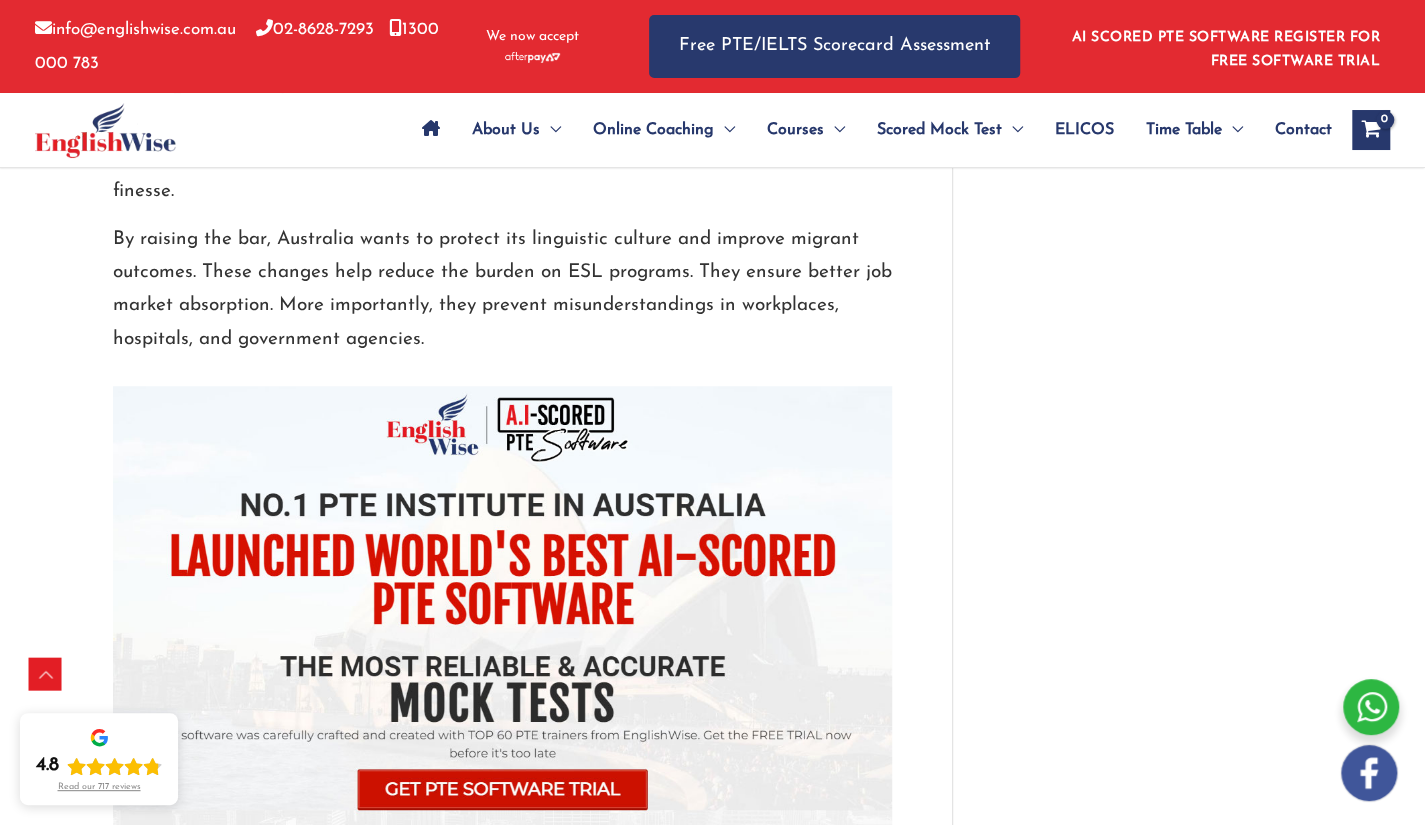 click on "About Us Menu Toggle Our Story Testimonials Online Coaching Menu Toggle Online PTE Classes Online NAATI Classes Online OET Course PTE for Physiotherapy PTE for Nursing ISLPR For Teaching NCLEX RN Courses Menu Toggle PTE Menu Toggle Sydney Parramatta Melbourne Brisbane Gold Coast Perth Darwin Adelaide Canberra Tasmania Toowoomba Auckland NZ Dubai Vietnam Blacktown Rockdale Hurstville Liverpool Auburn Strathfield NAATI Menu Toggle Sydney Parramatta Melbourne Brisbane Gold Coast Perth Darwin Adelaide Canberra Tasmania Toowoomba ISLPR IELTS Menu Toggle One Skill Retake OET PTE Core General English NCLEX RN Scored Mock Test Menu Toggle PTE Mock Tests IELTS Practice Tests AI PTE Software ELICOS Time Table Menu Toggle PTE NAATI IELTS Contact" at bounding box center [850, 130] 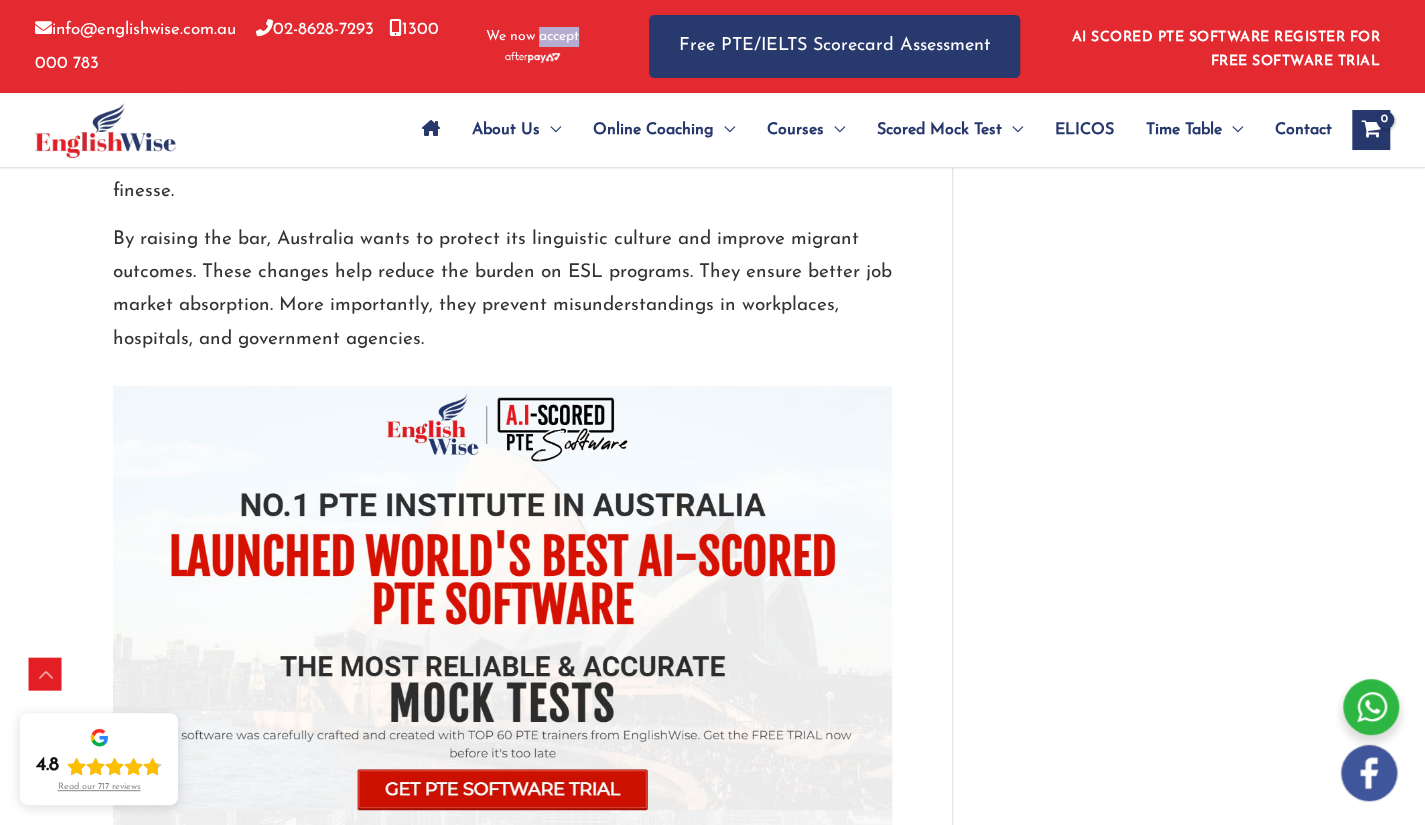 click on "We now accept" at bounding box center [532, 37] 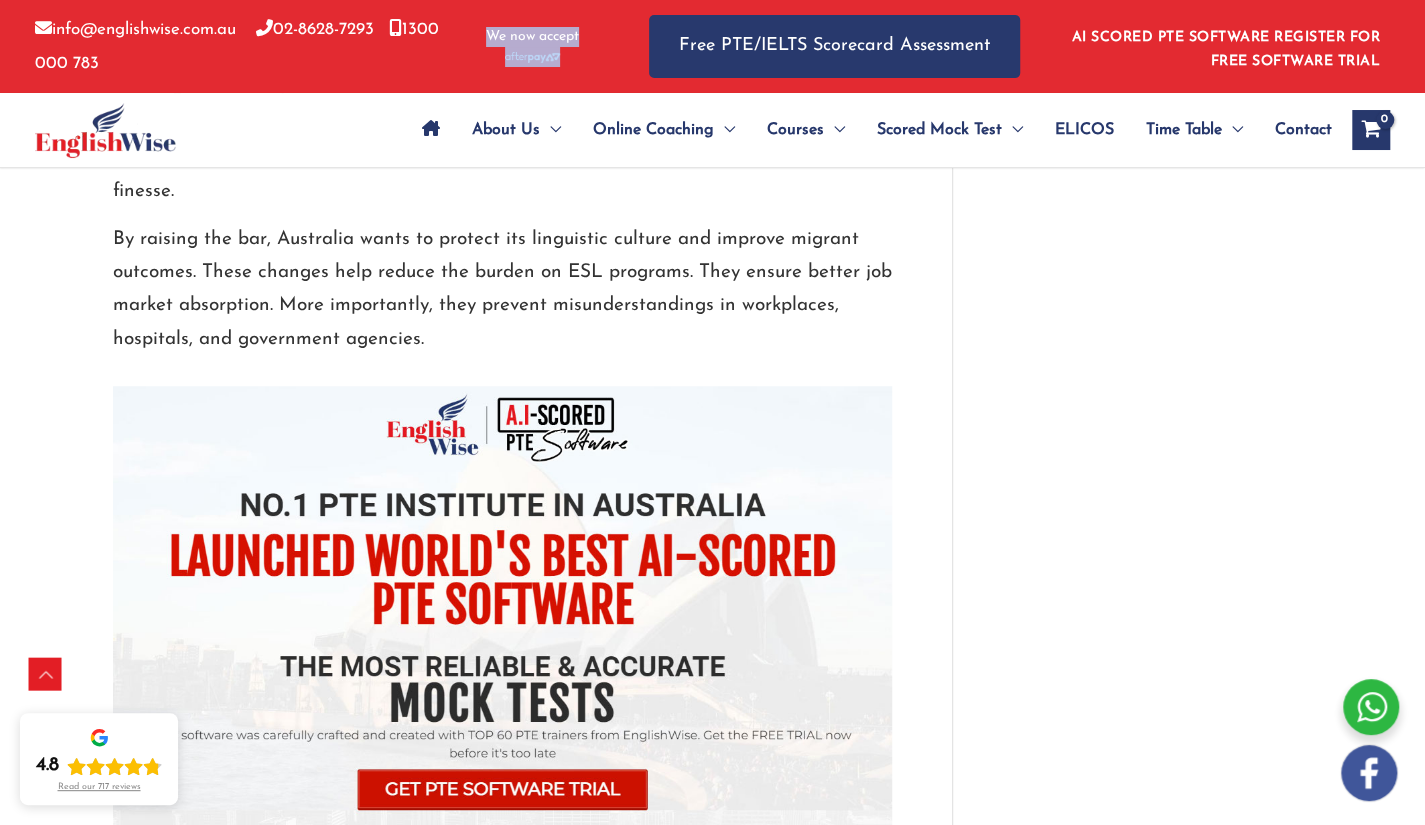 click on "We now accept" at bounding box center (532, 37) 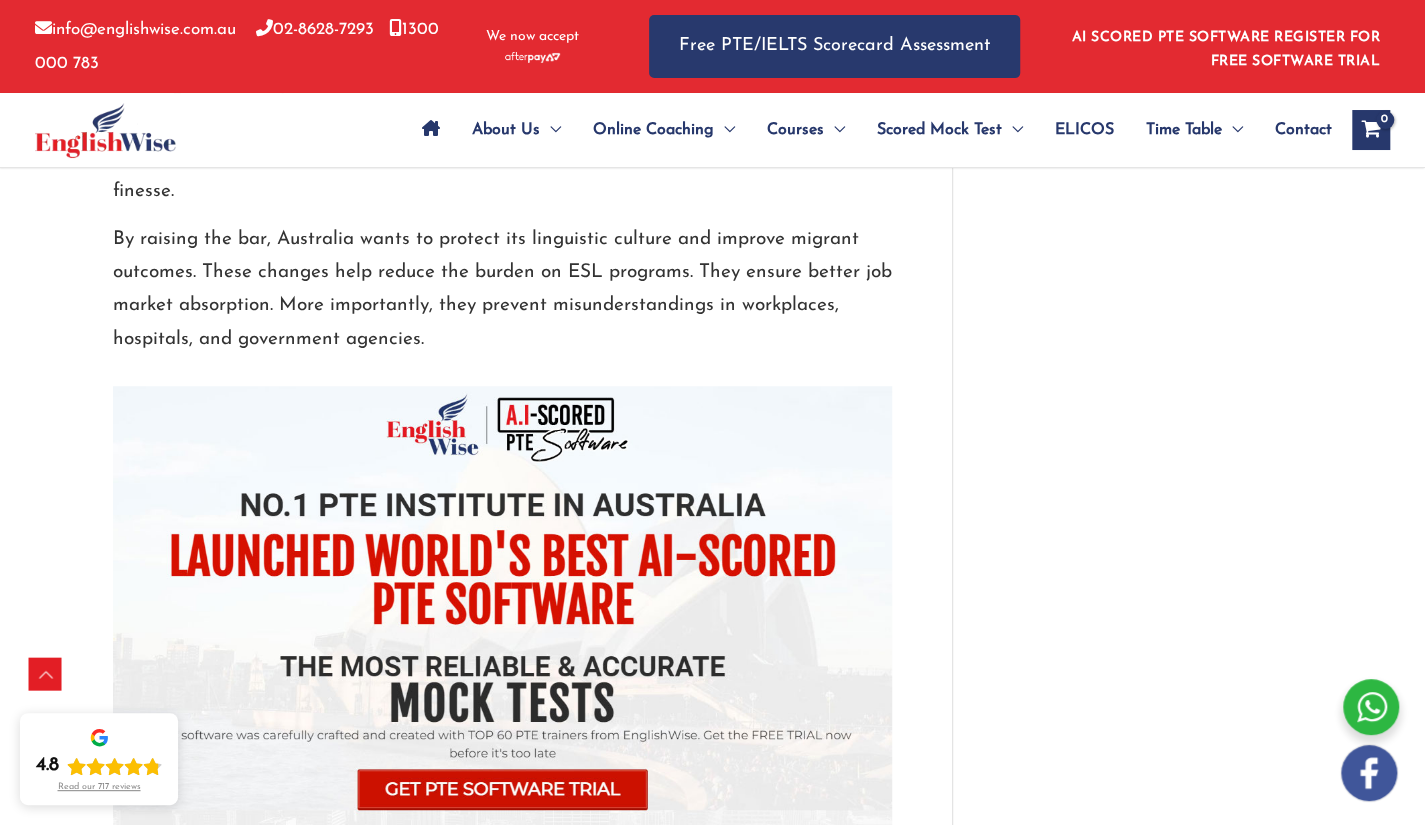 click at bounding box center [163, 130] 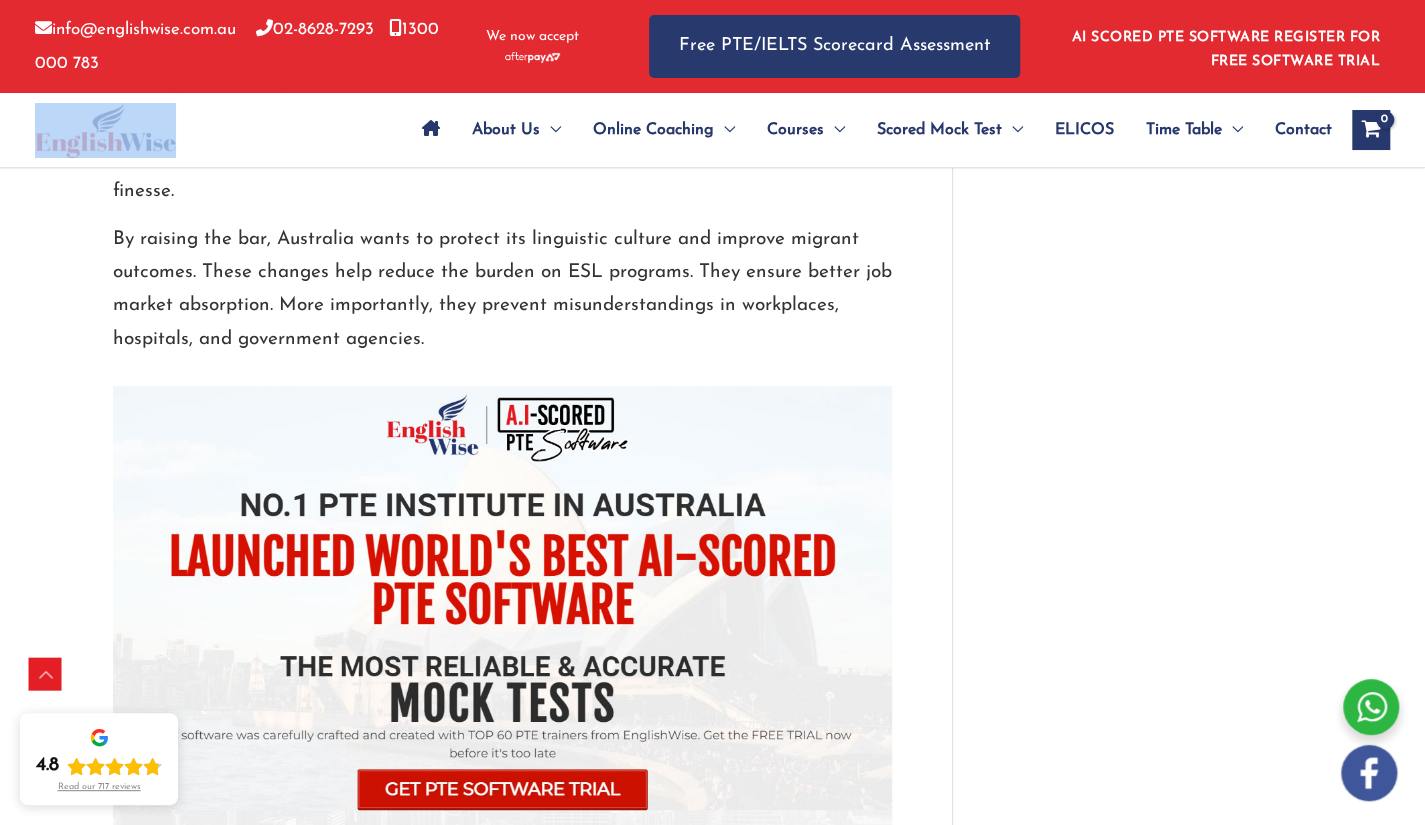 click at bounding box center [163, 130] 